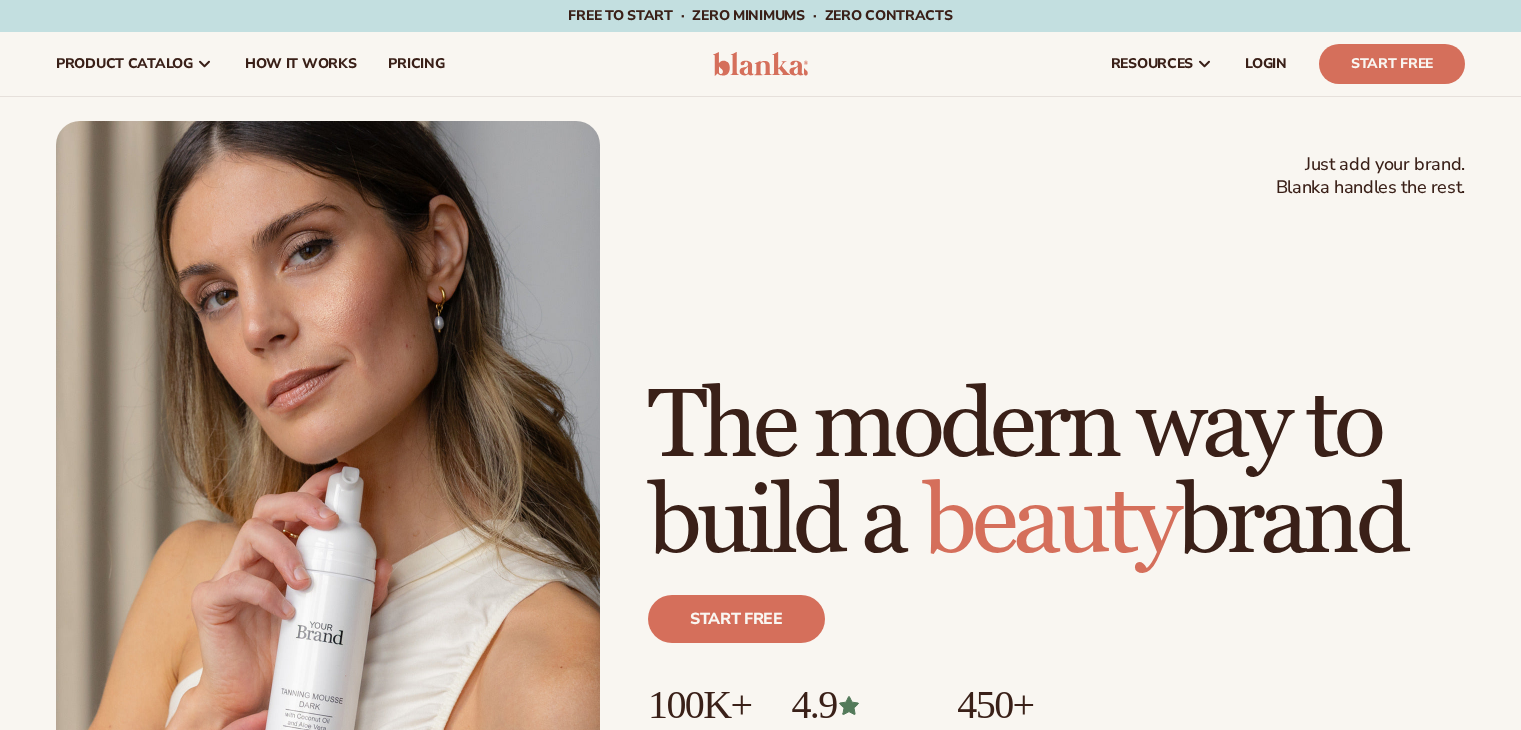 scroll, scrollTop: 0, scrollLeft: 0, axis: both 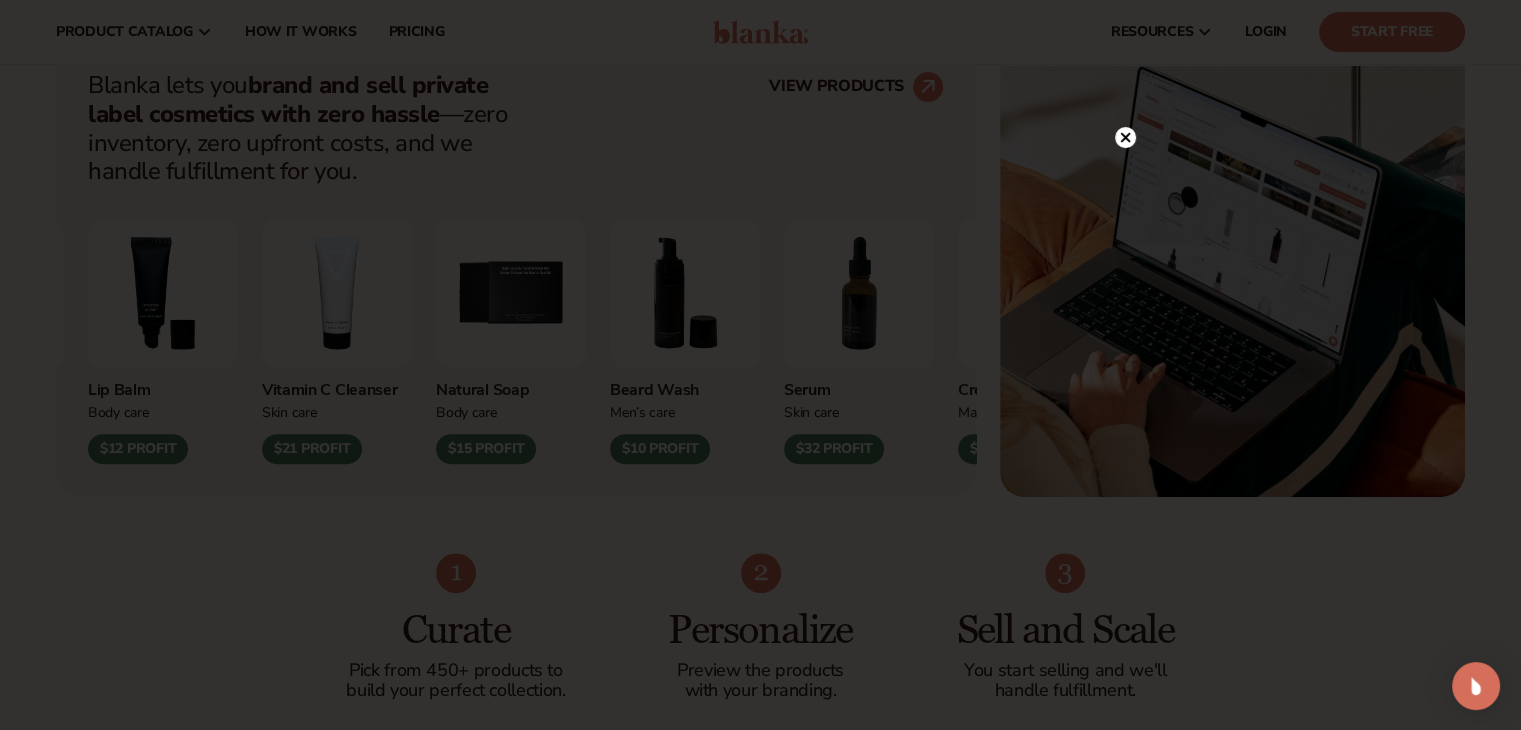 click 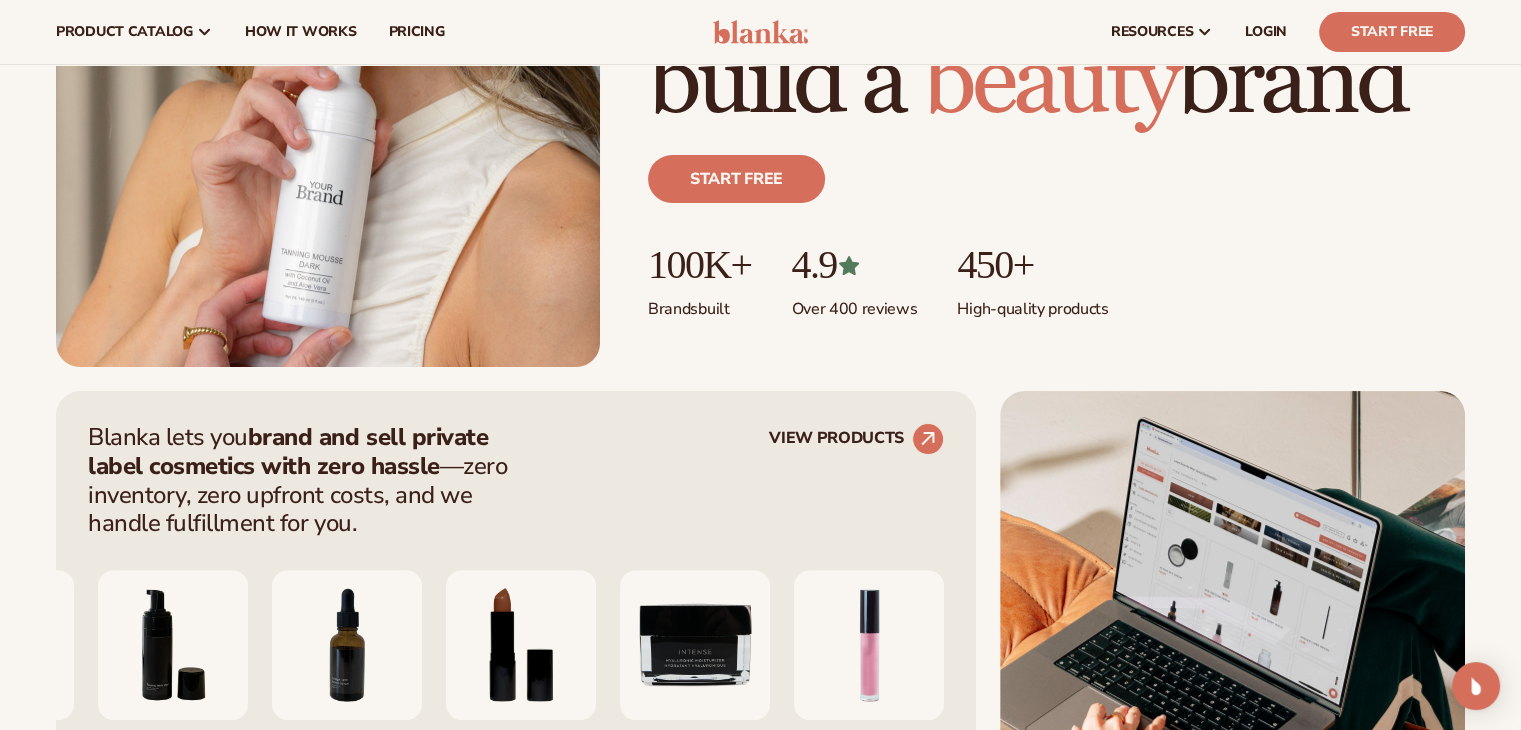 scroll, scrollTop: 451, scrollLeft: 0, axis: vertical 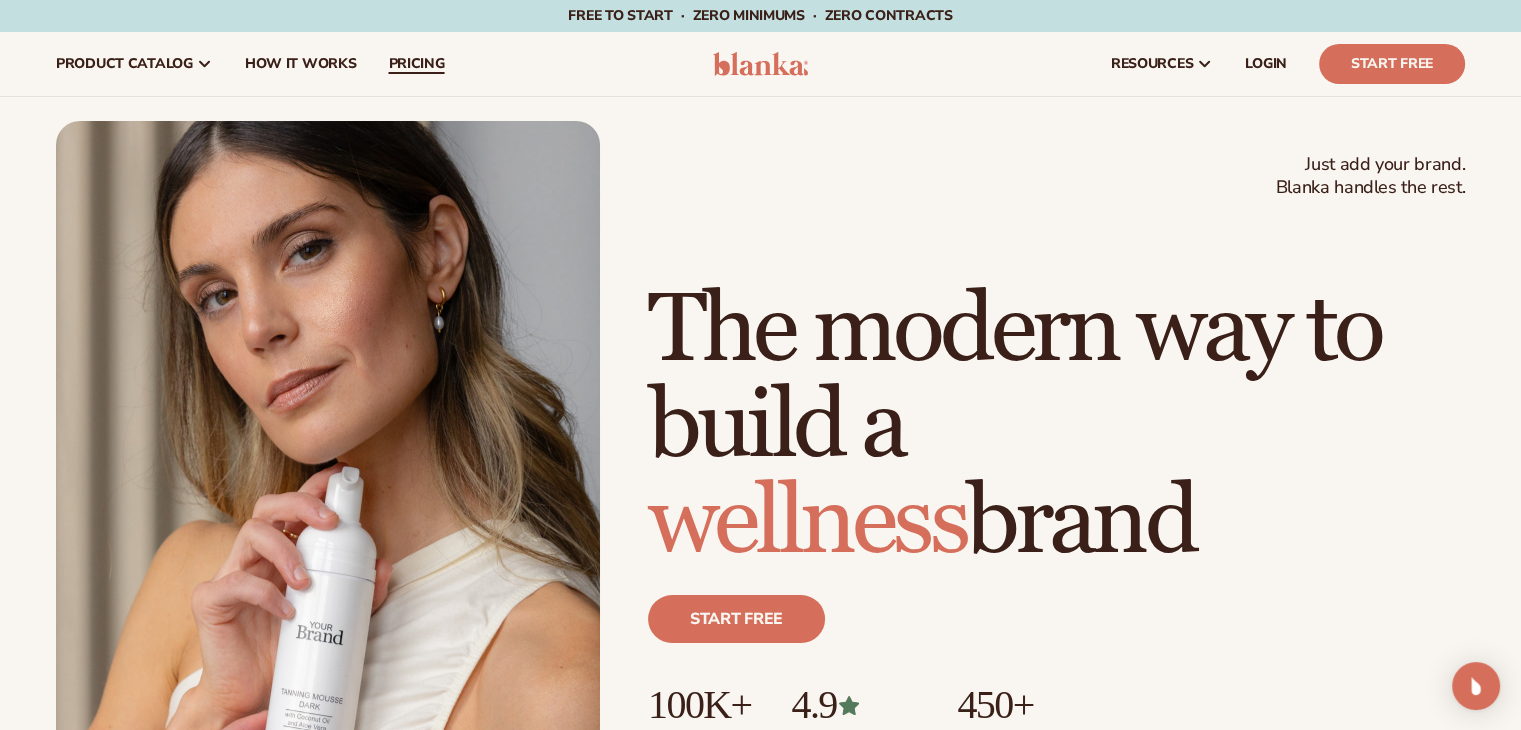 click on "pricing" at bounding box center [416, 64] 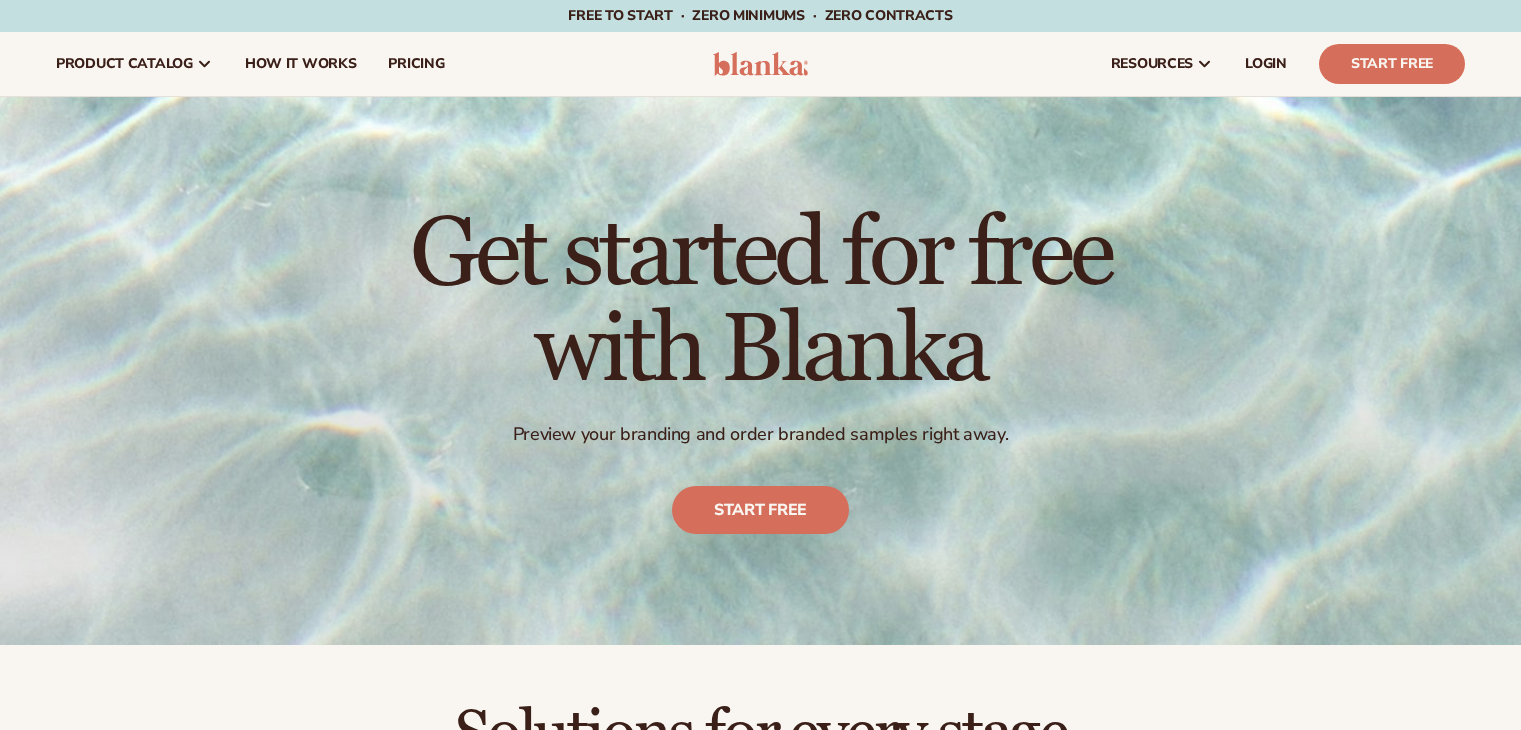 scroll, scrollTop: 0, scrollLeft: 0, axis: both 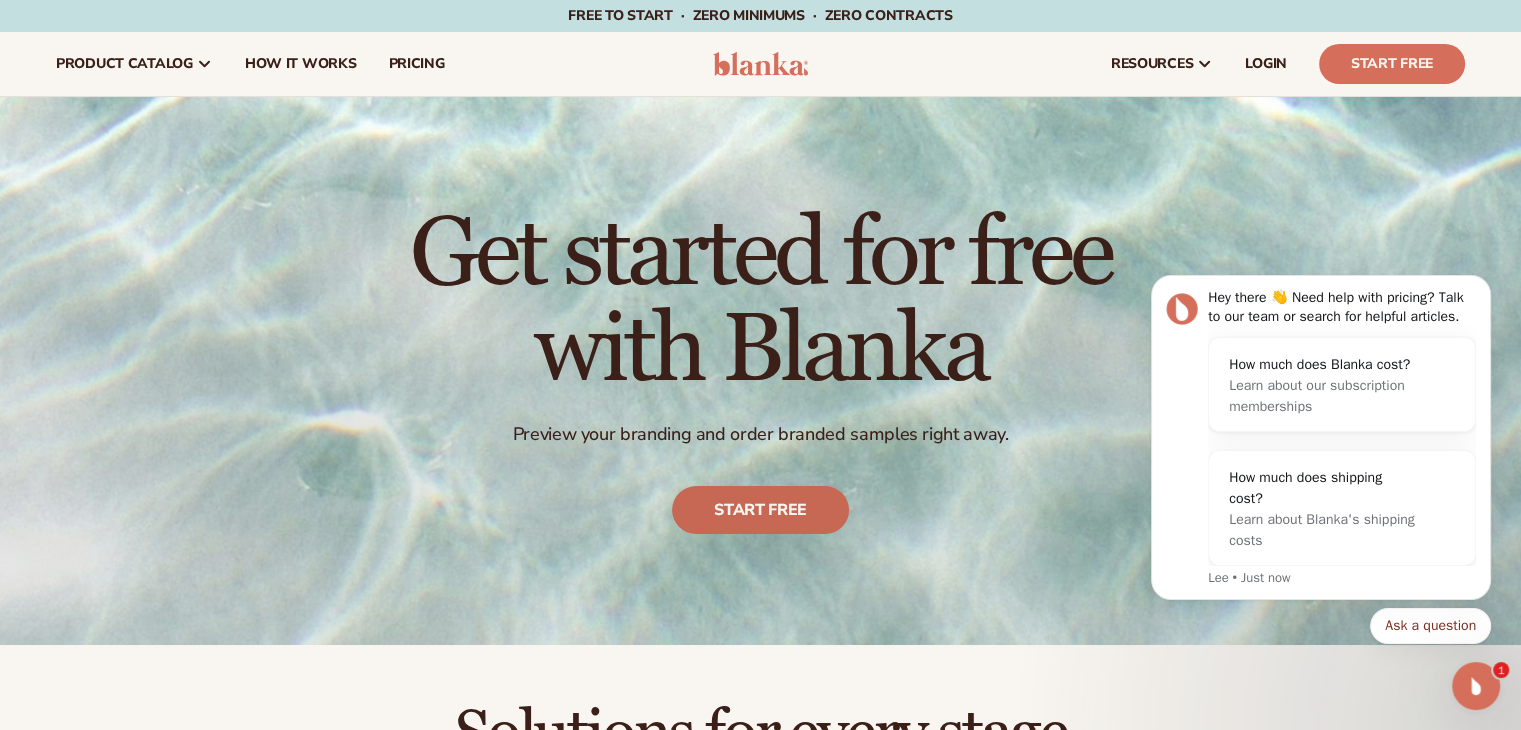 click on "Start free" at bounding box center [760, 511] 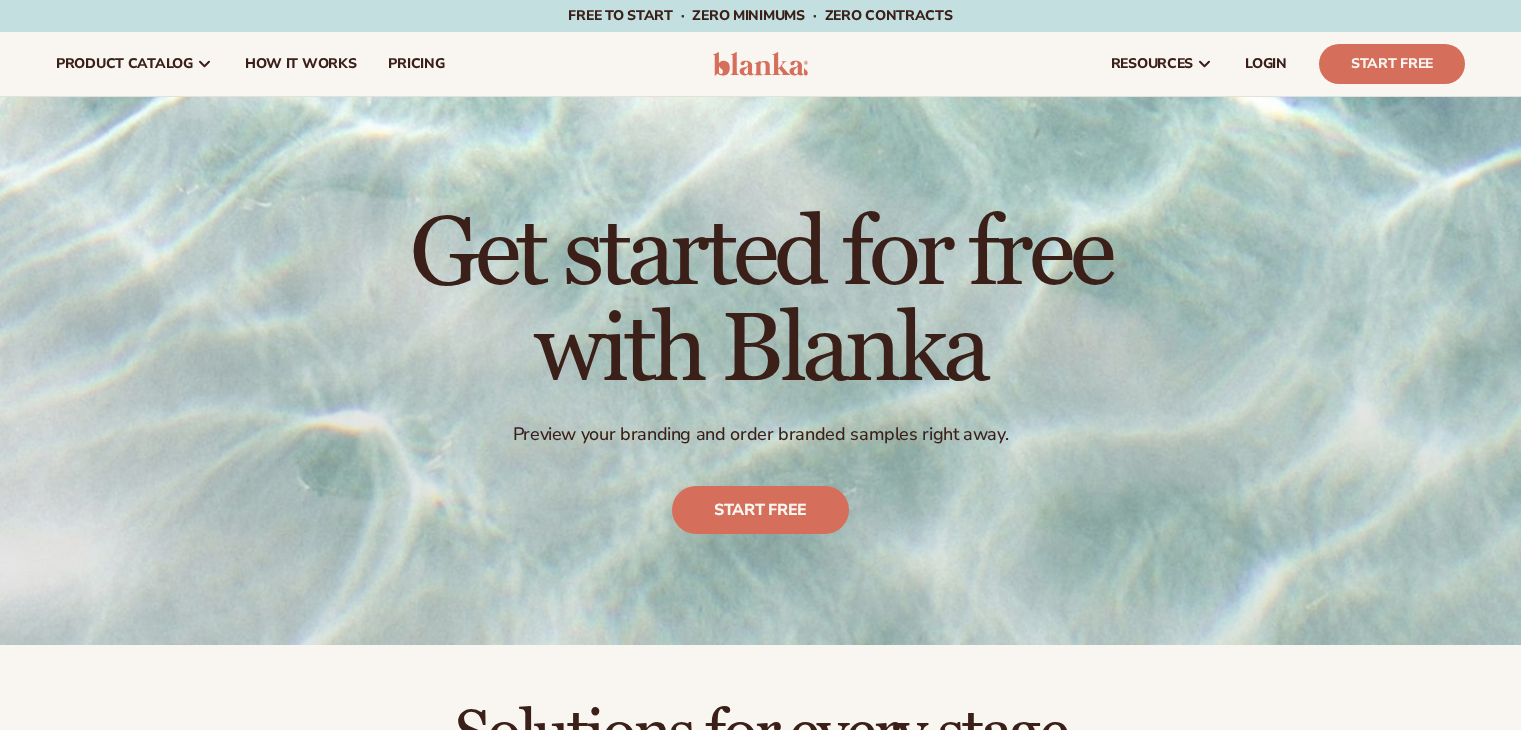 scroll, scrollTop: 0, scrollLeft: 0, axis: both 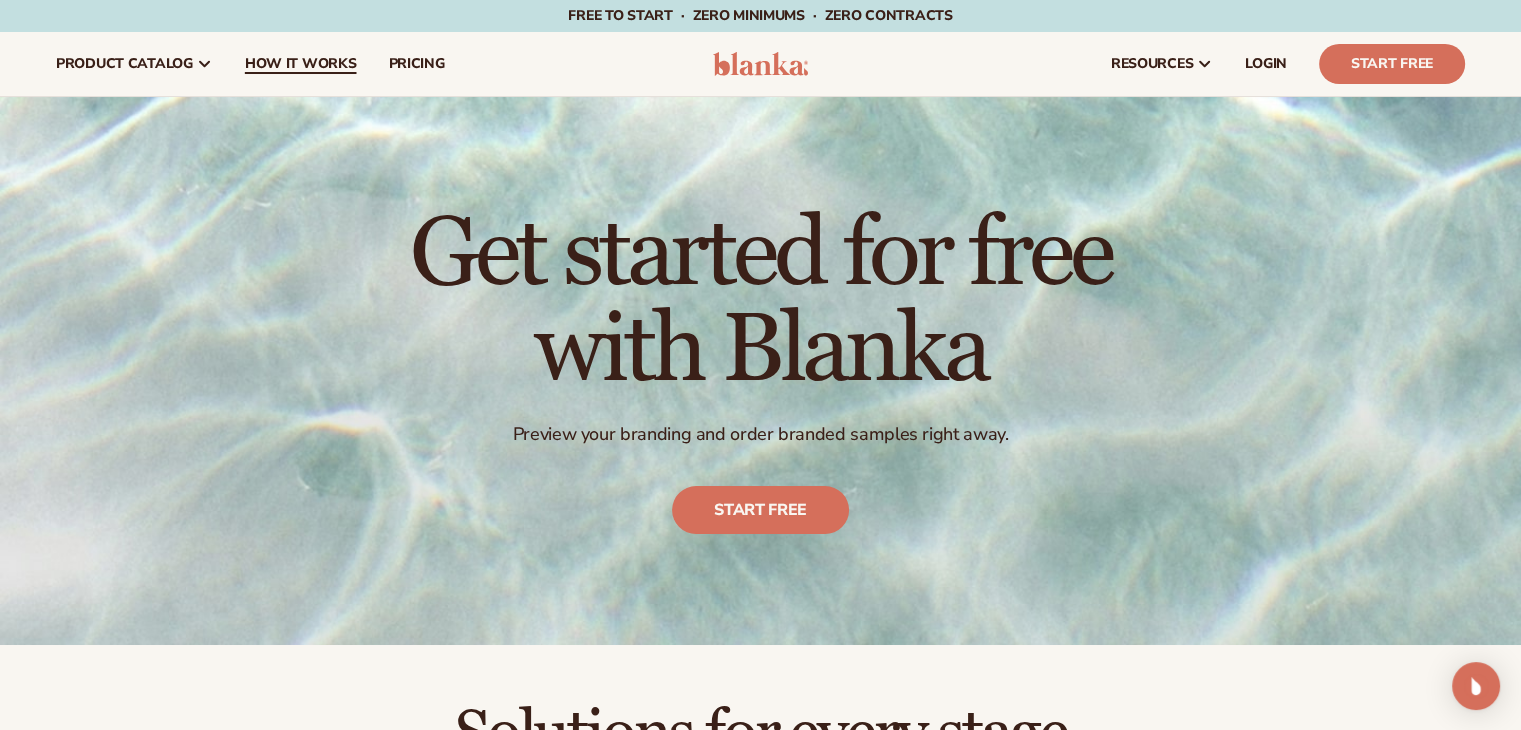 click on "How It Works" at bounding box center (301, 64) 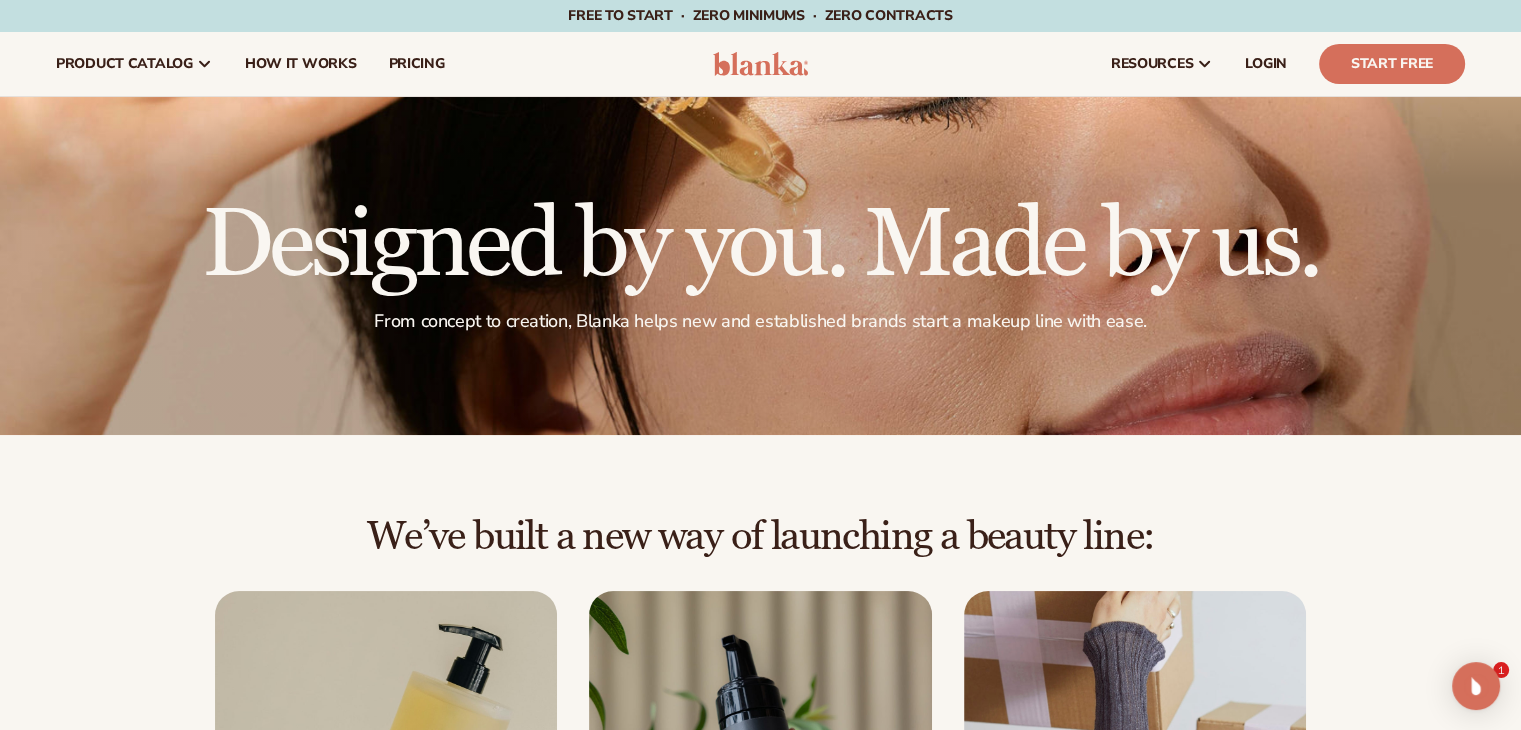 scroll, scrollTop: 40, scrollLeft: 0, axis: vertical 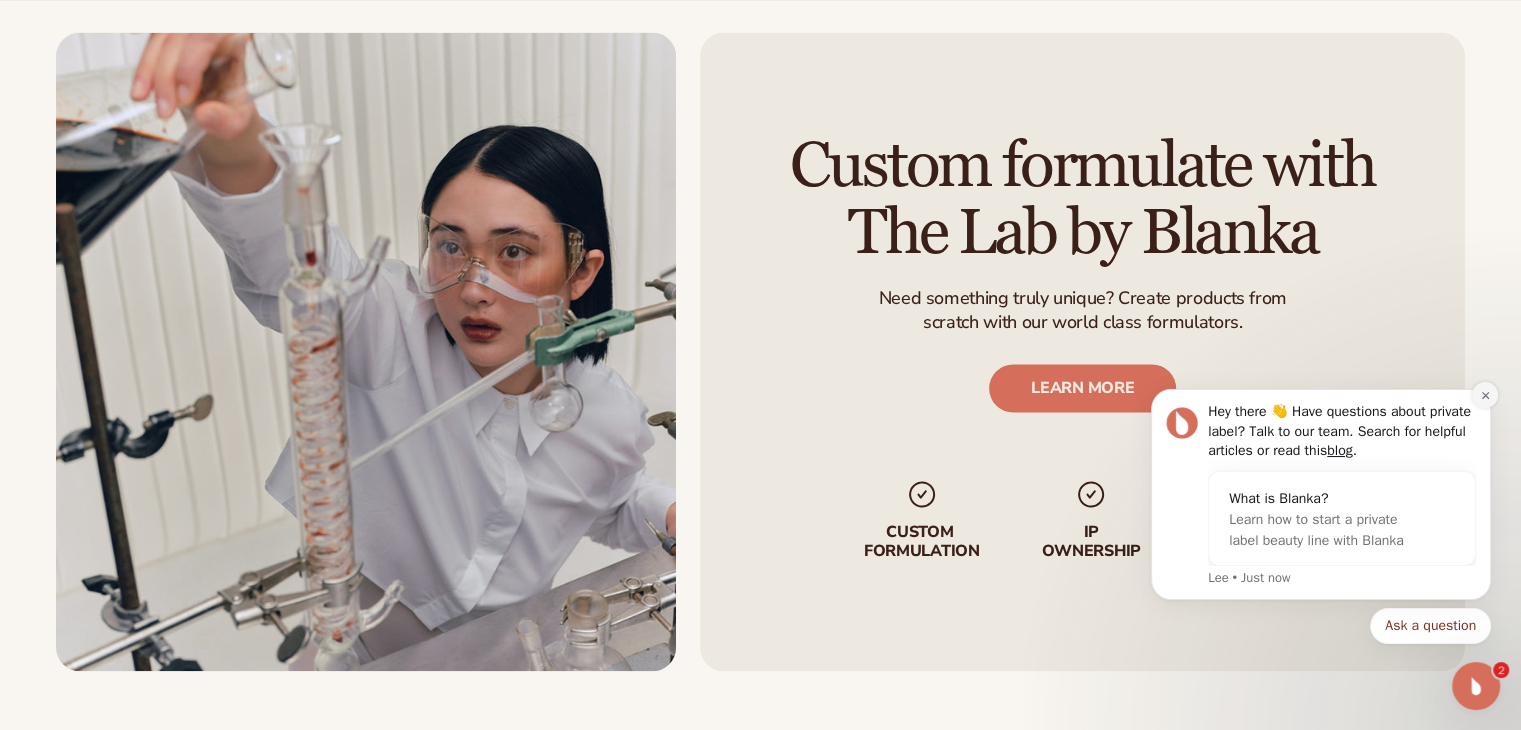 click 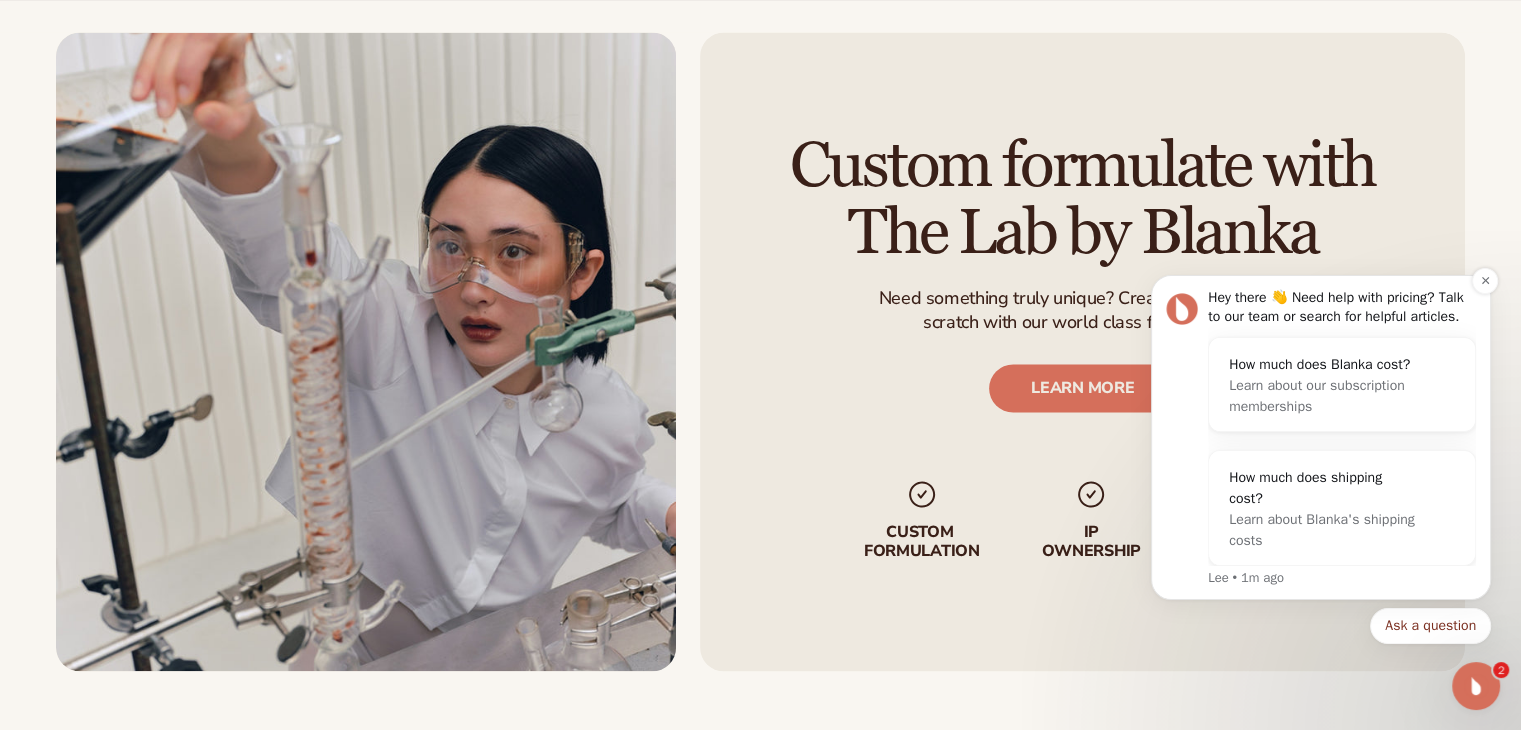 click on "Hey there 👋 Need help with pricing? Talk to our team or search for helpful articles.   How much does Blanka cost? Learn about our subscription memberships   How much does shipping cost? Learn about Blanka's shipping costs Lee • 1m ago" at bounding box center [1321, 437] 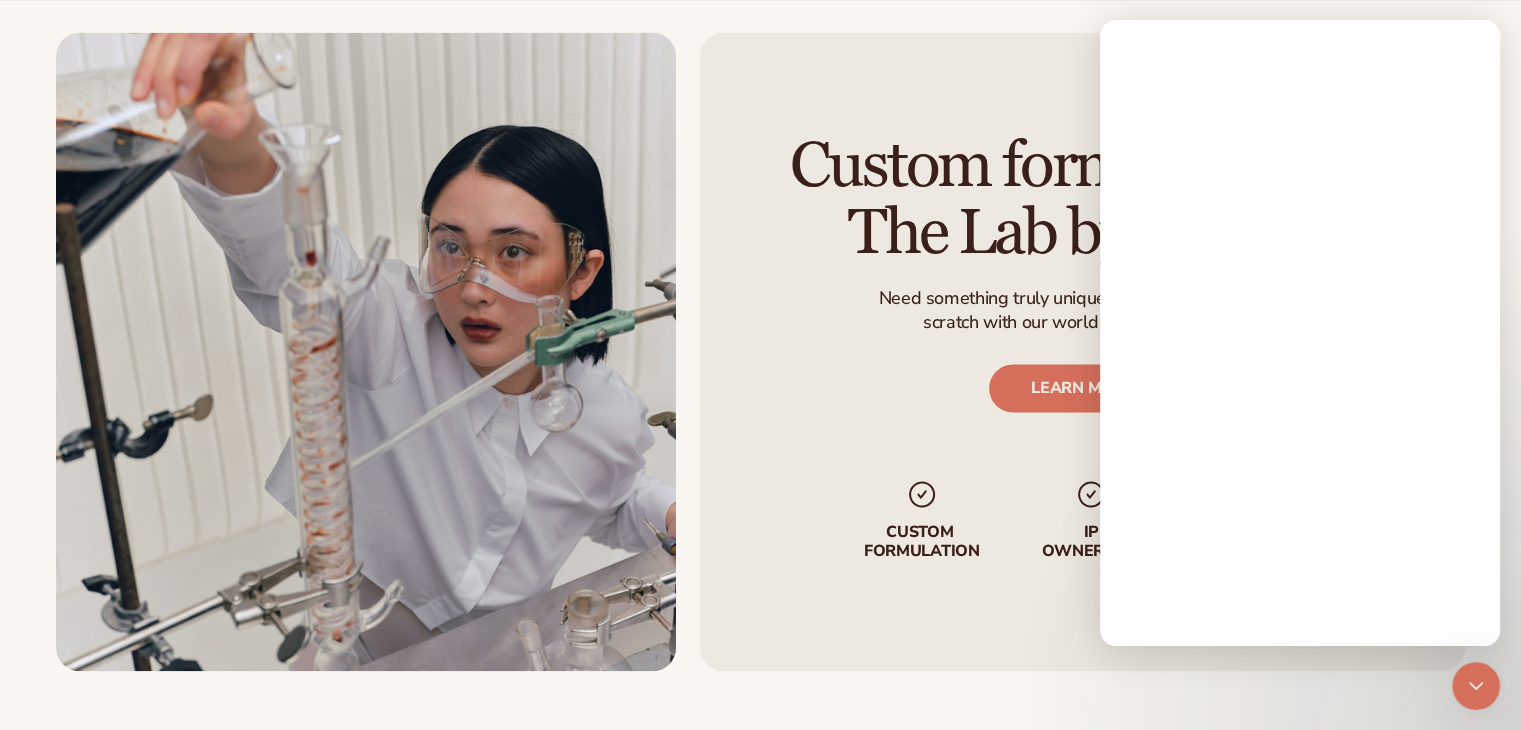 scroll, scrollTop: 0, scrollLeft: 0, axis: both 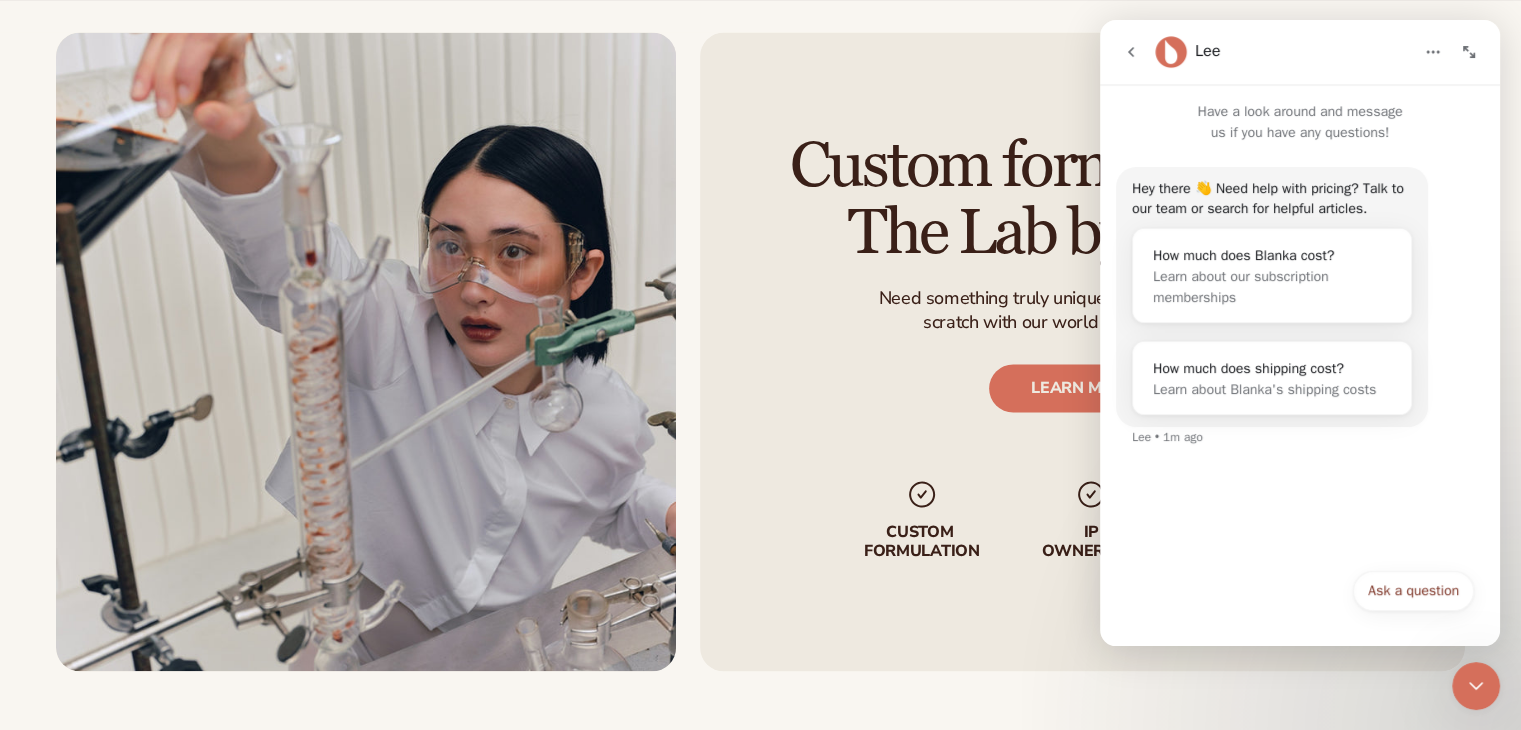 click 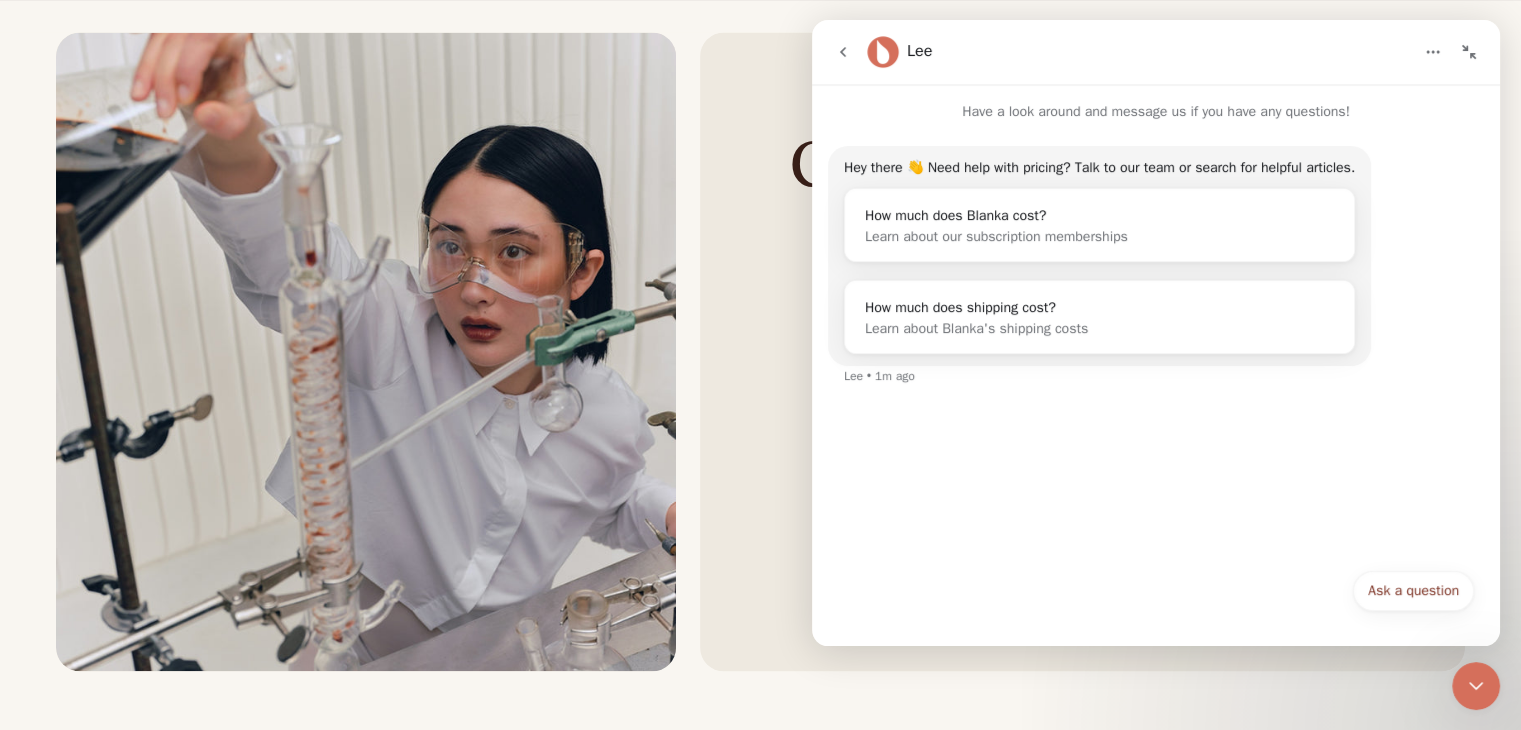 click 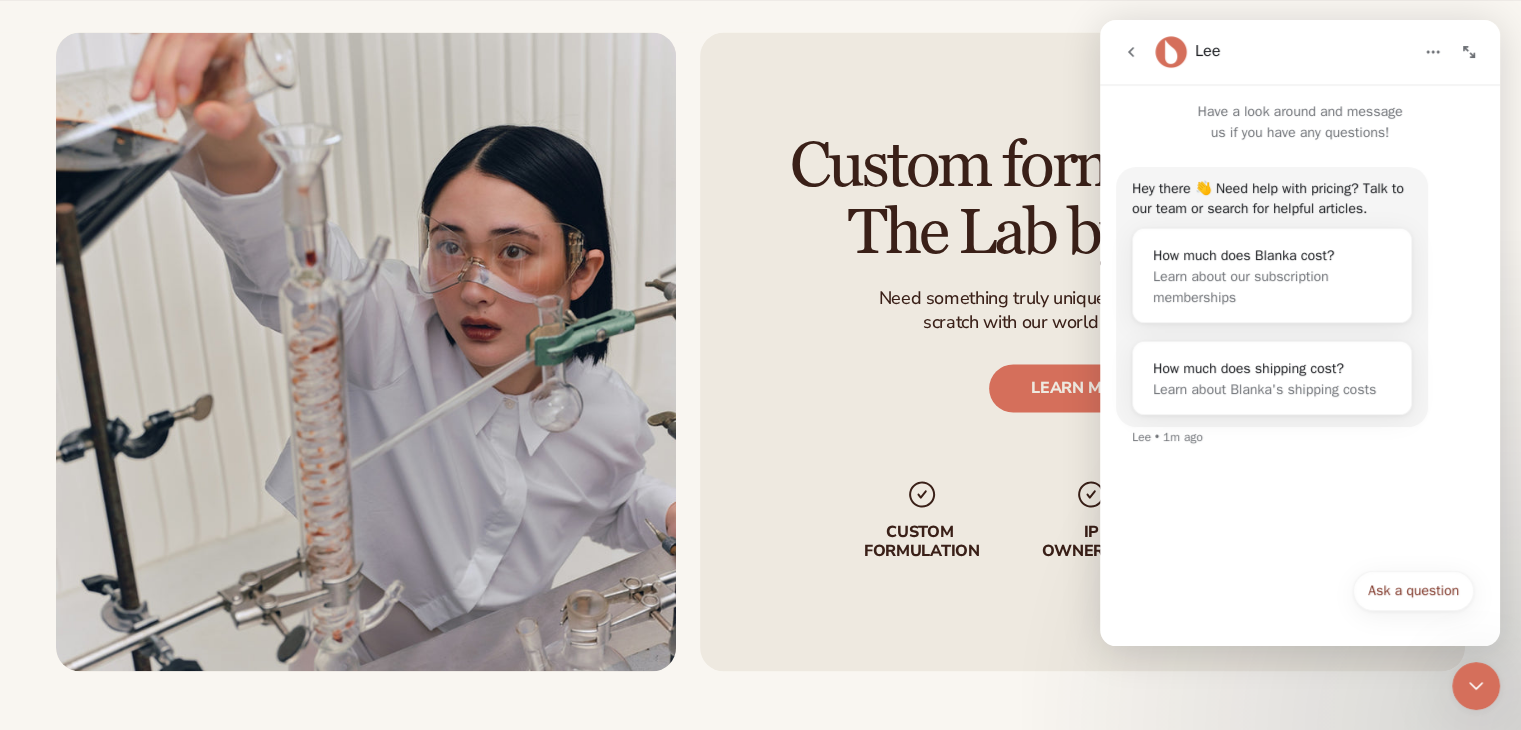 click 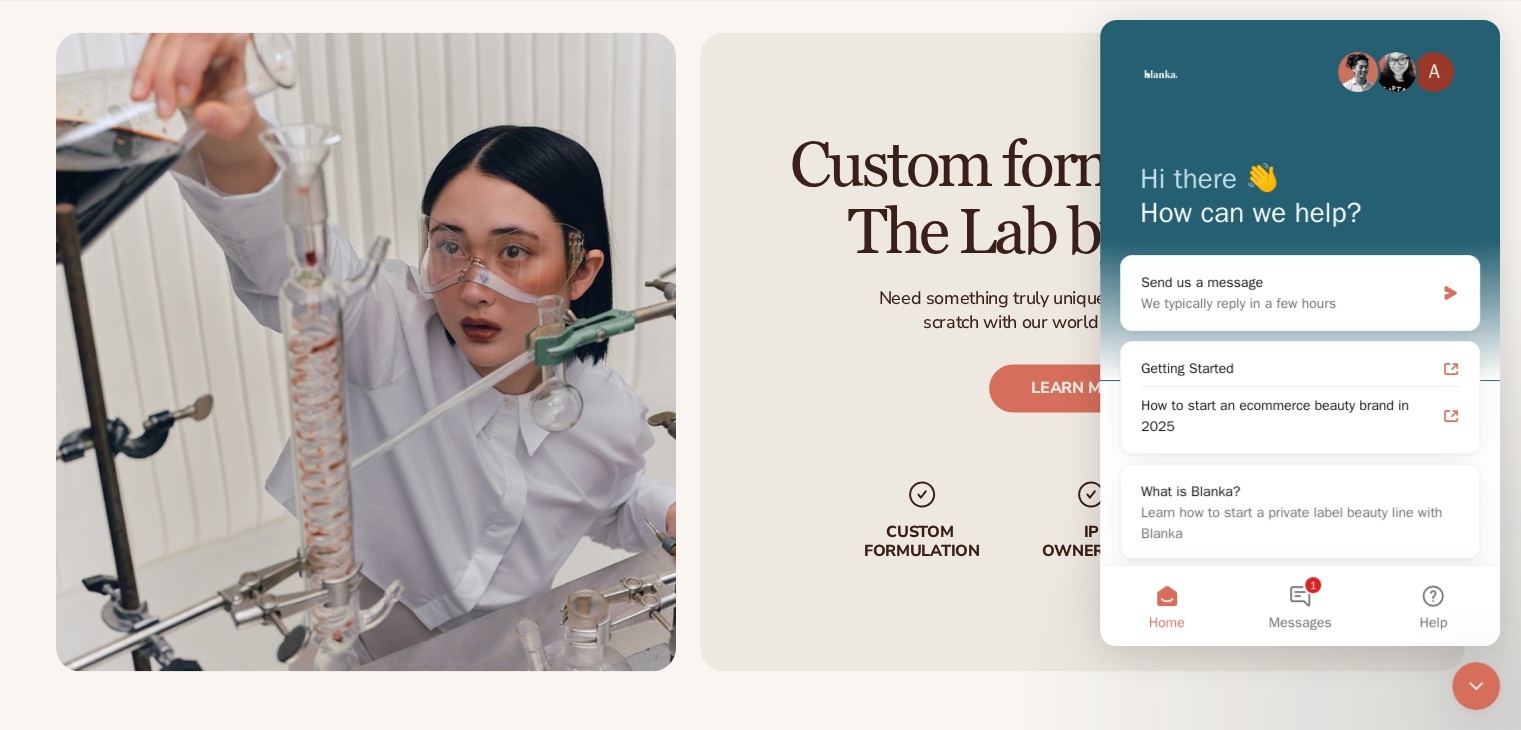 click 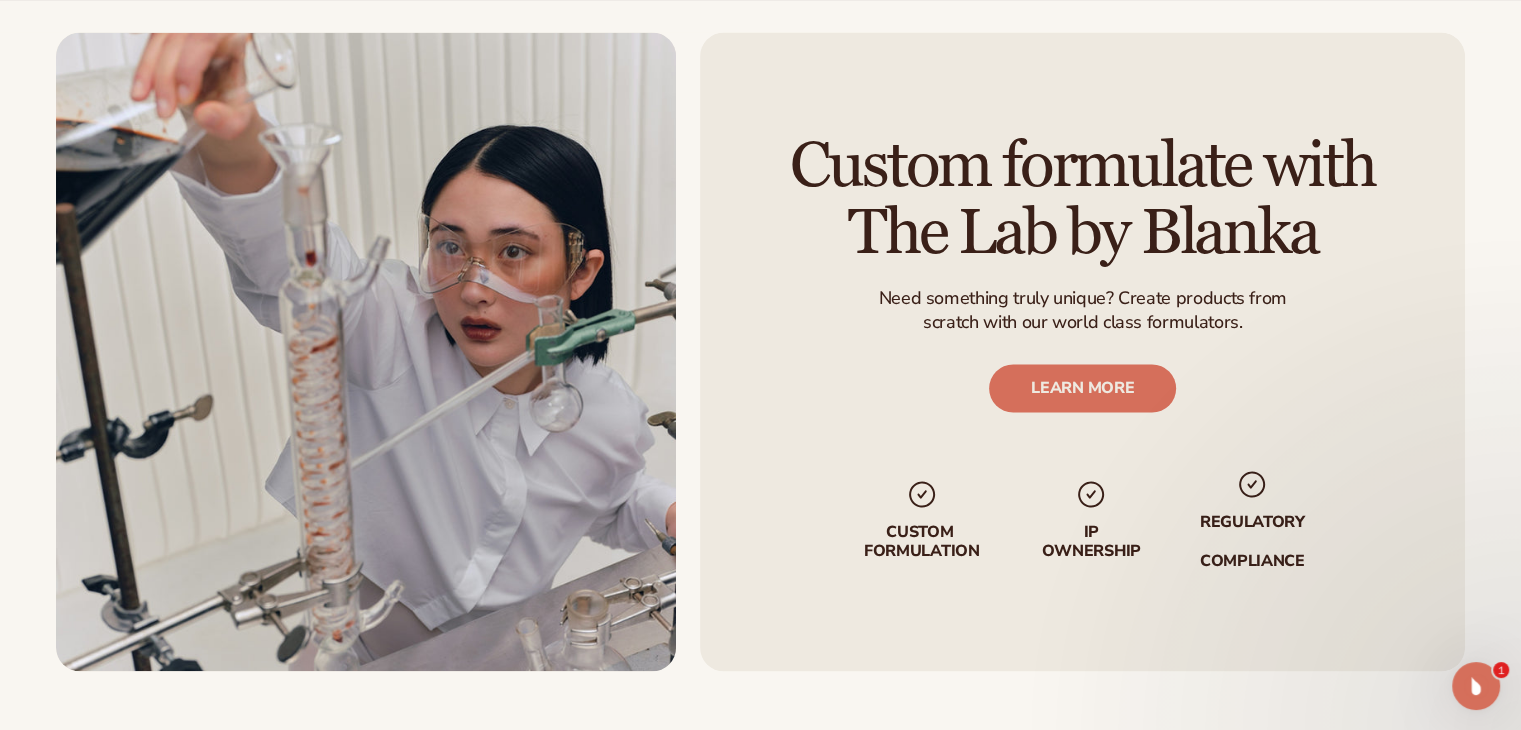 scroll, scrollTop: 0, scrollLeft: 0, axis: both 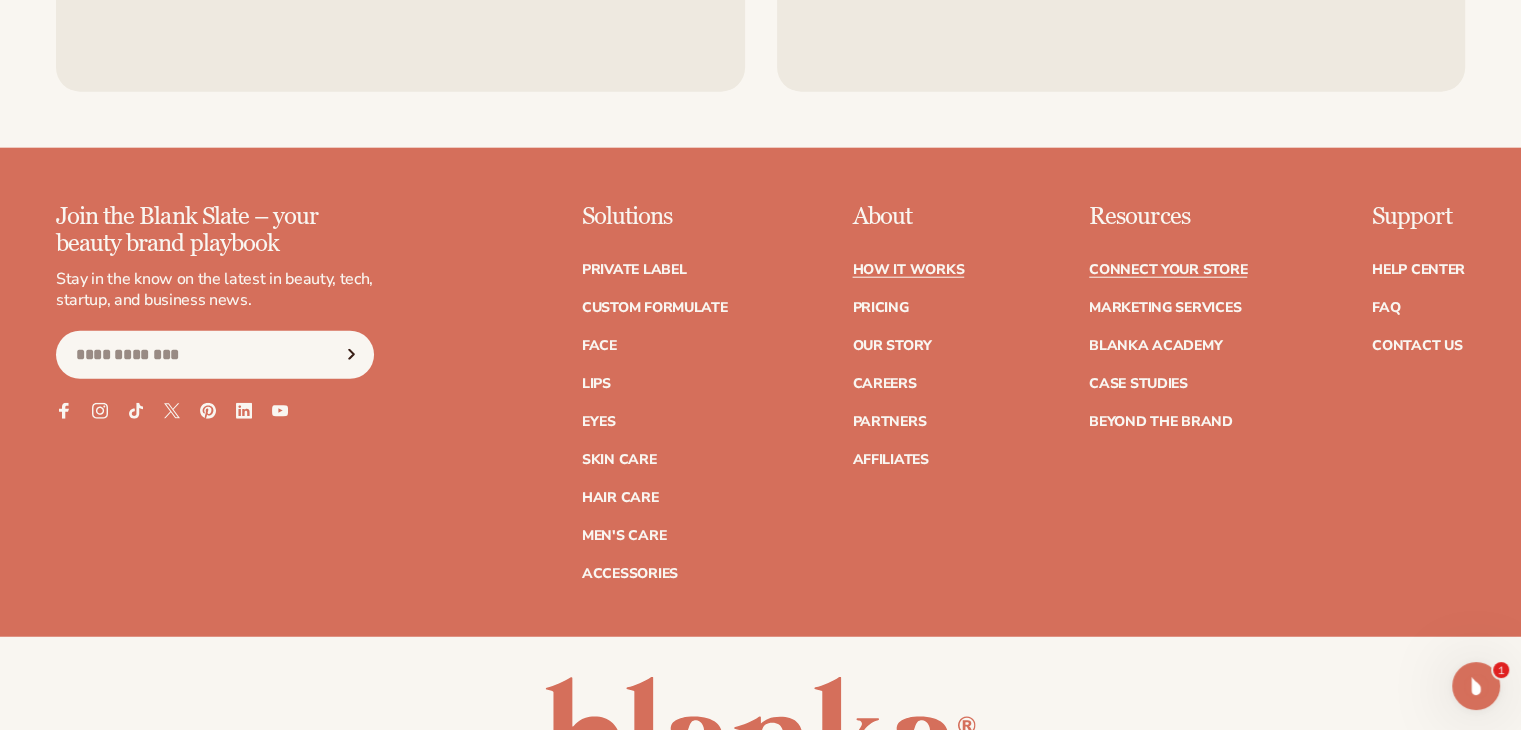 click on "Connect your store" at bounding box center (1168, 270) 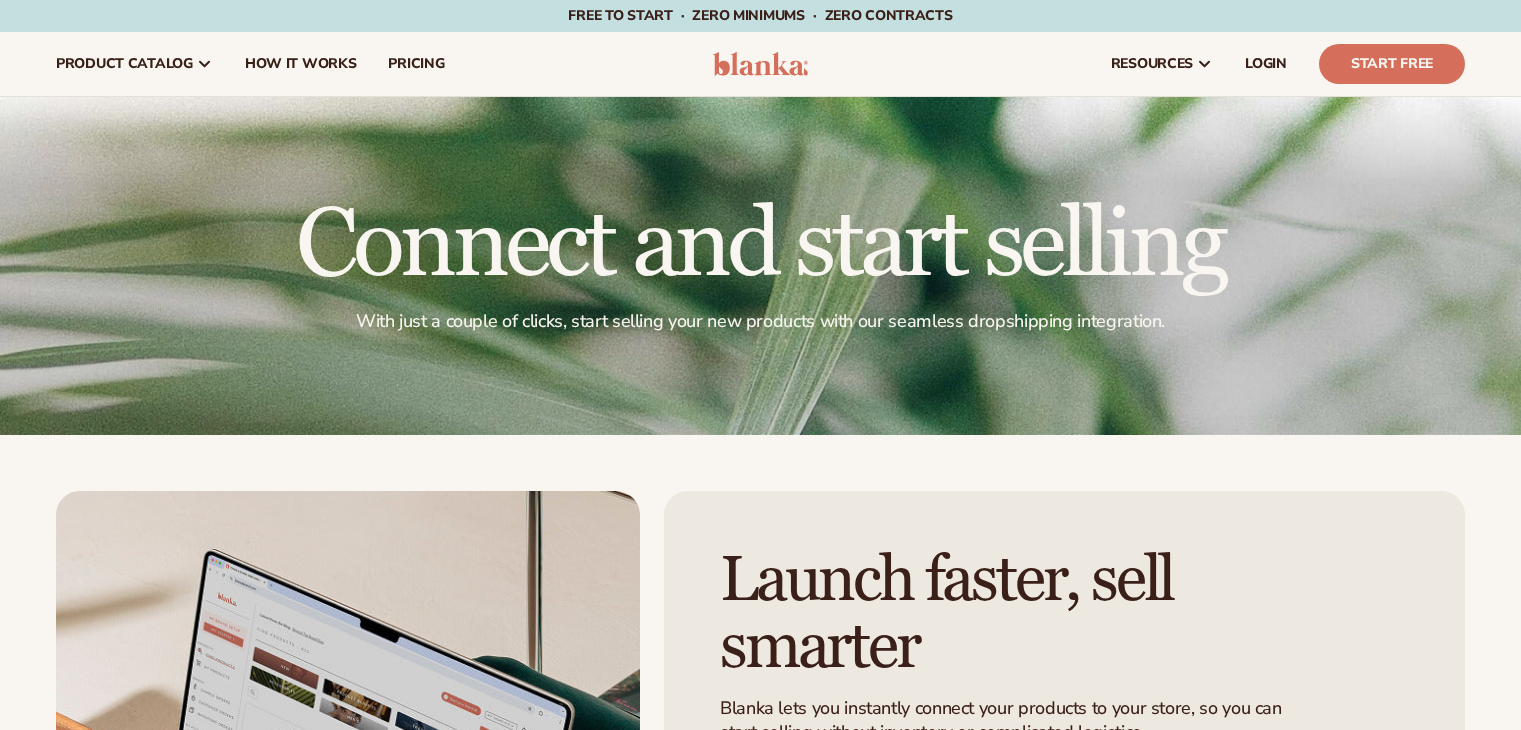 scroll, scrollTop: 0, scrollLeft: 0, axis: both 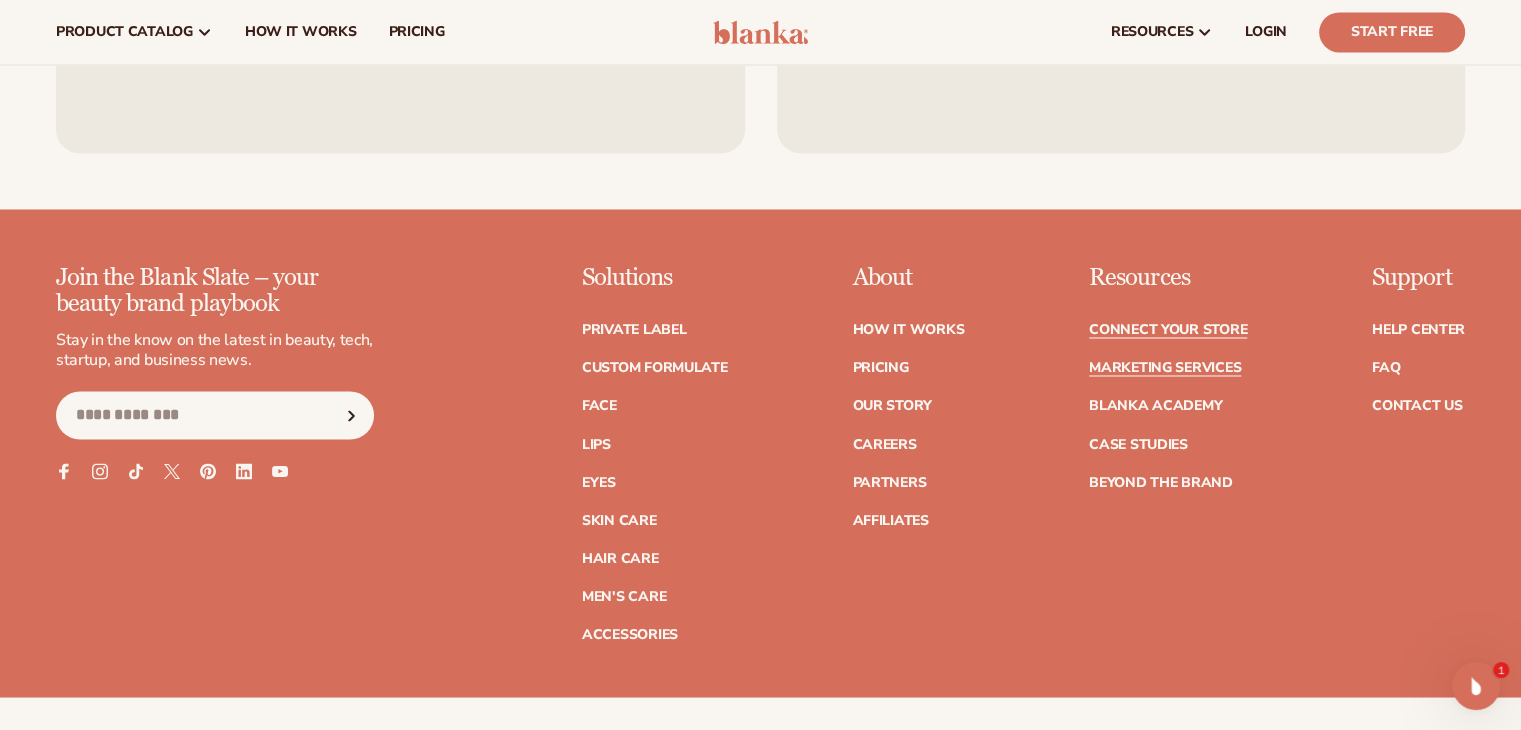 click on "Marketing services" at bounding box center [1165, 368] 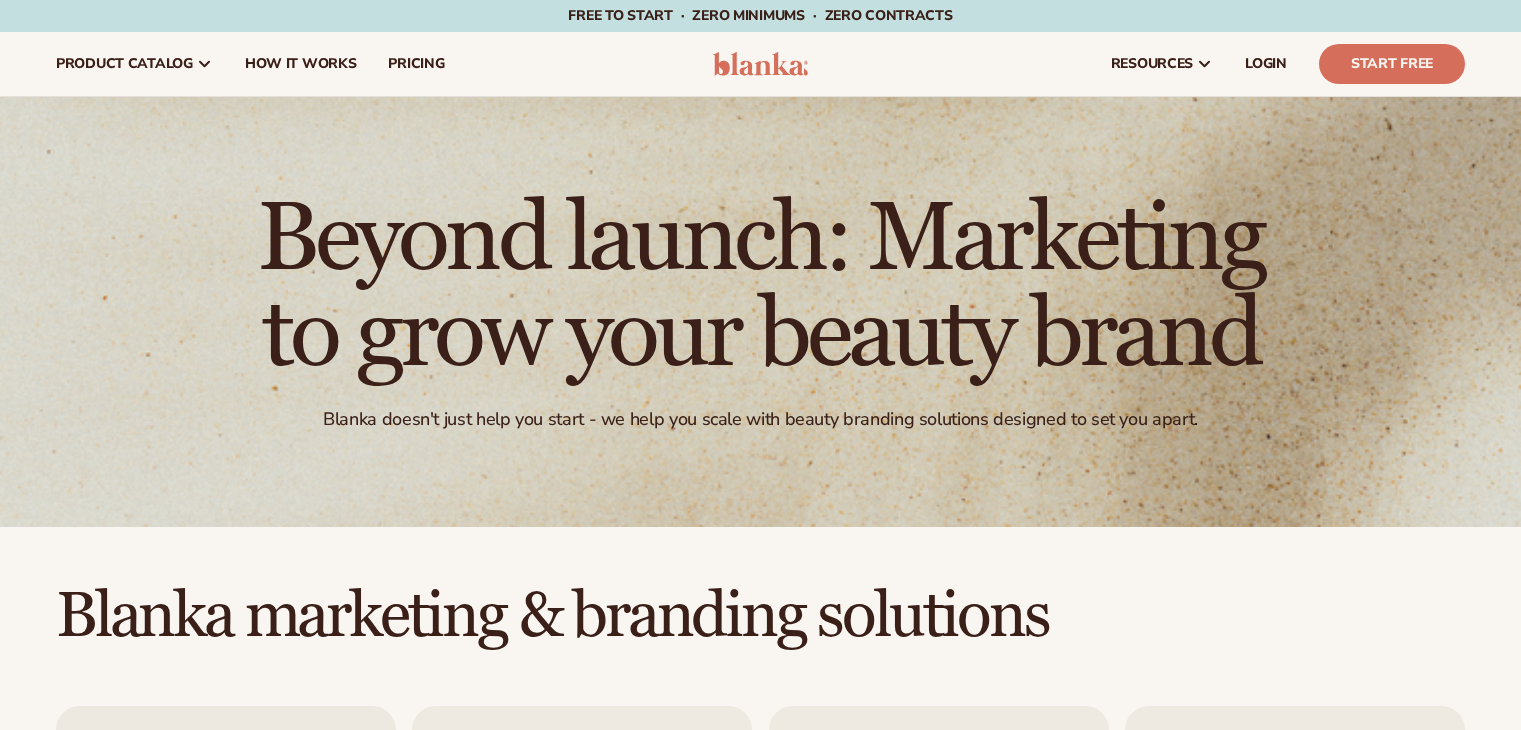 scroll, scrollTop: 0, scrollLeft: 0, axis: both 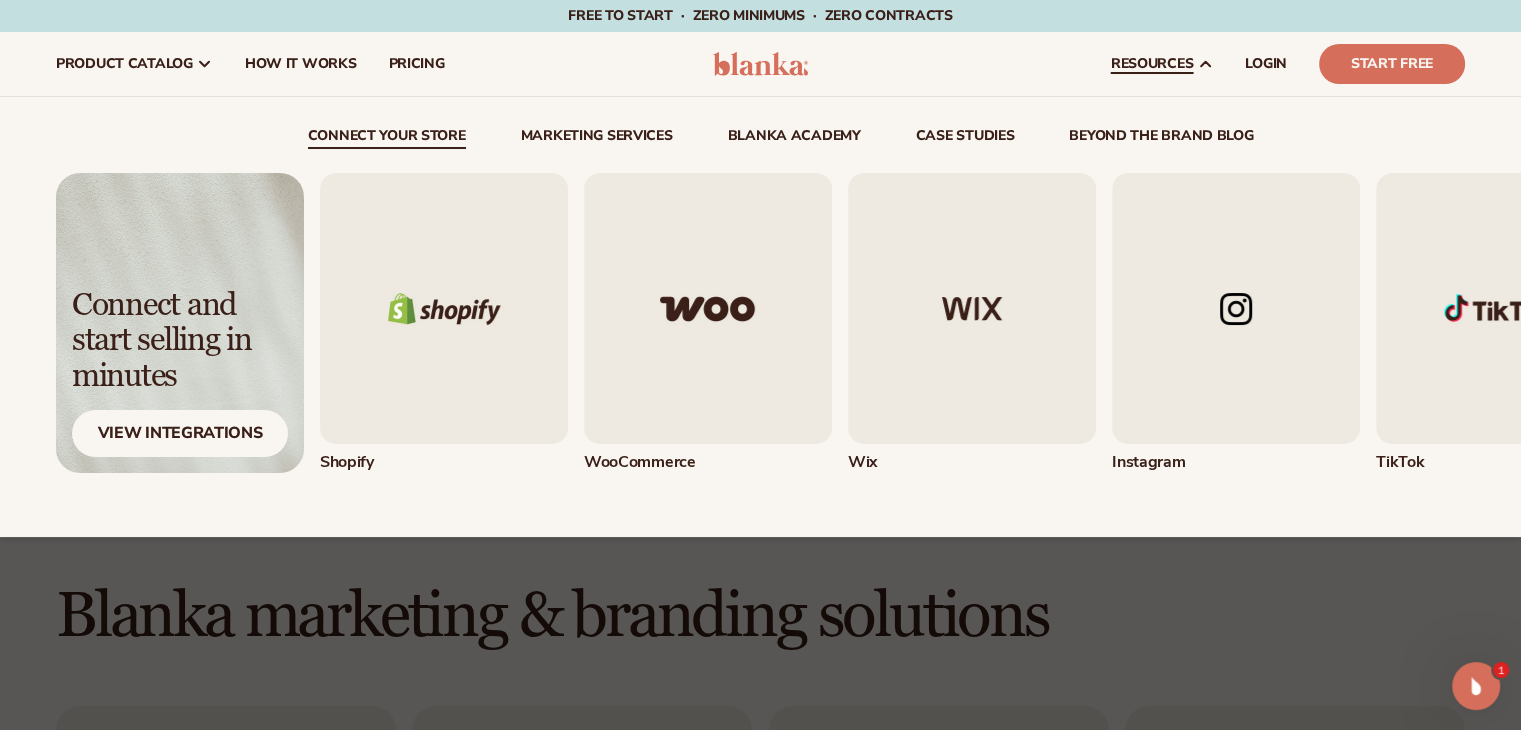 click on "beyond the brand blog" at bounding box center (1161, 139) 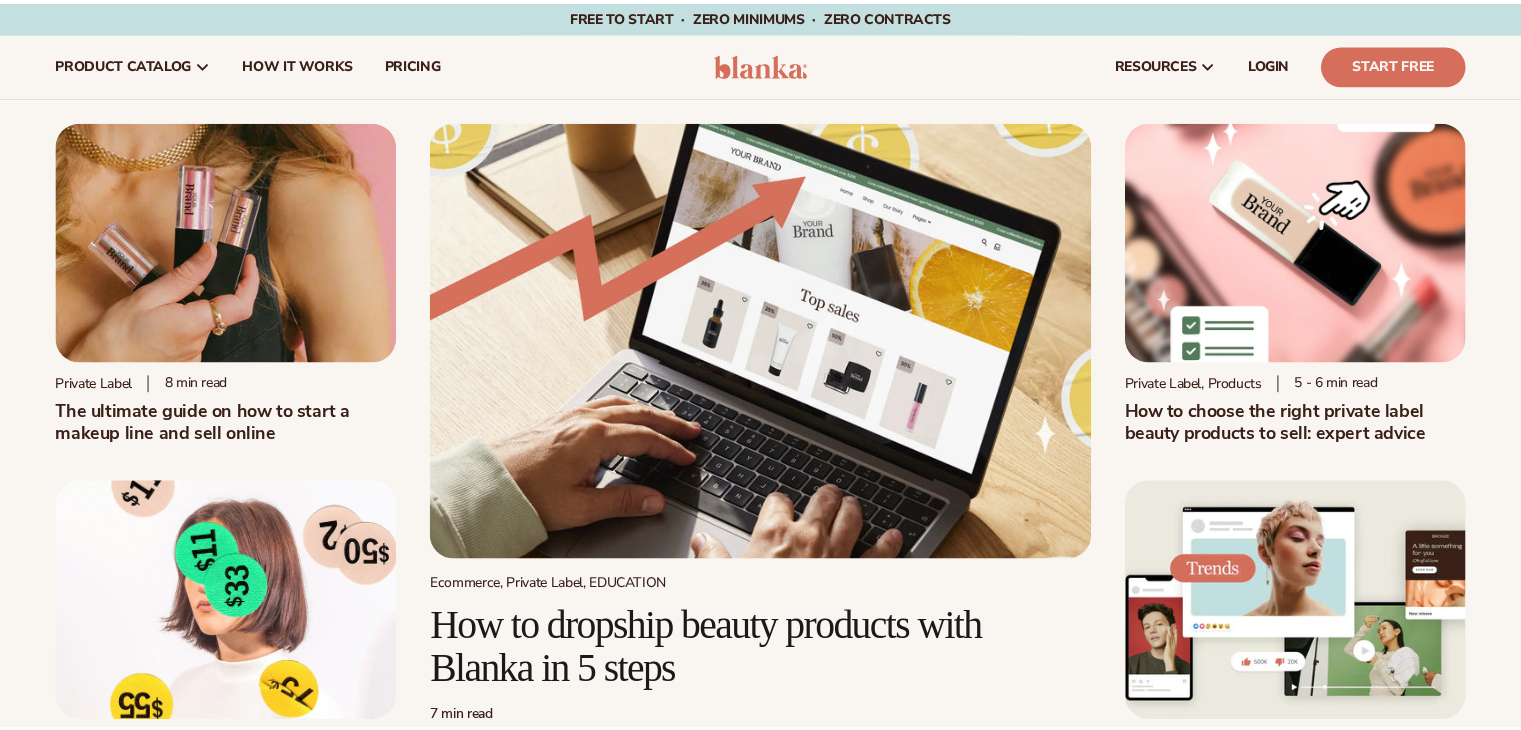 scroll, scrollTop: 0, scrollLeft: 0, axis: both 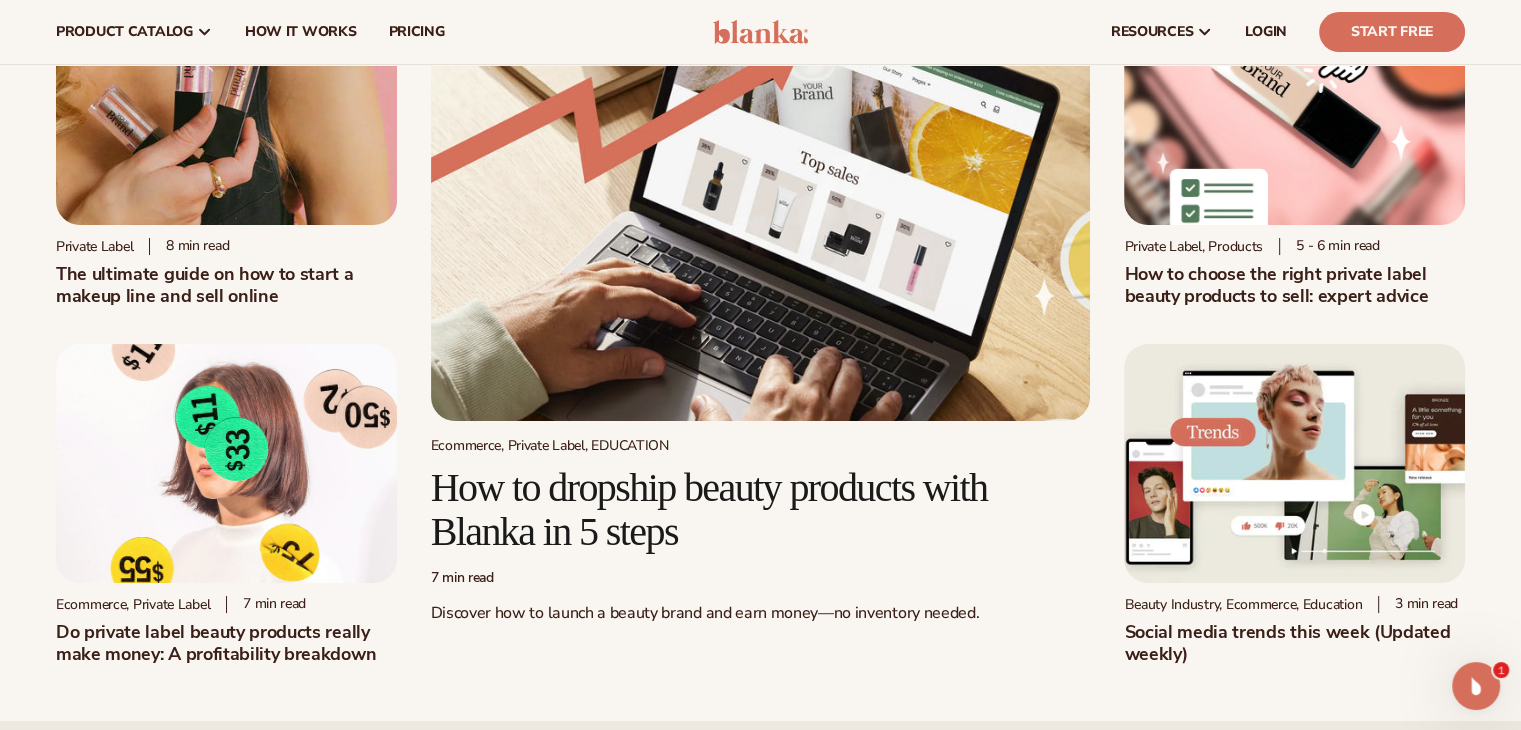 click on "How to dropship beauty products with Blanka in 5 steps" at bounding box center (761, 510) 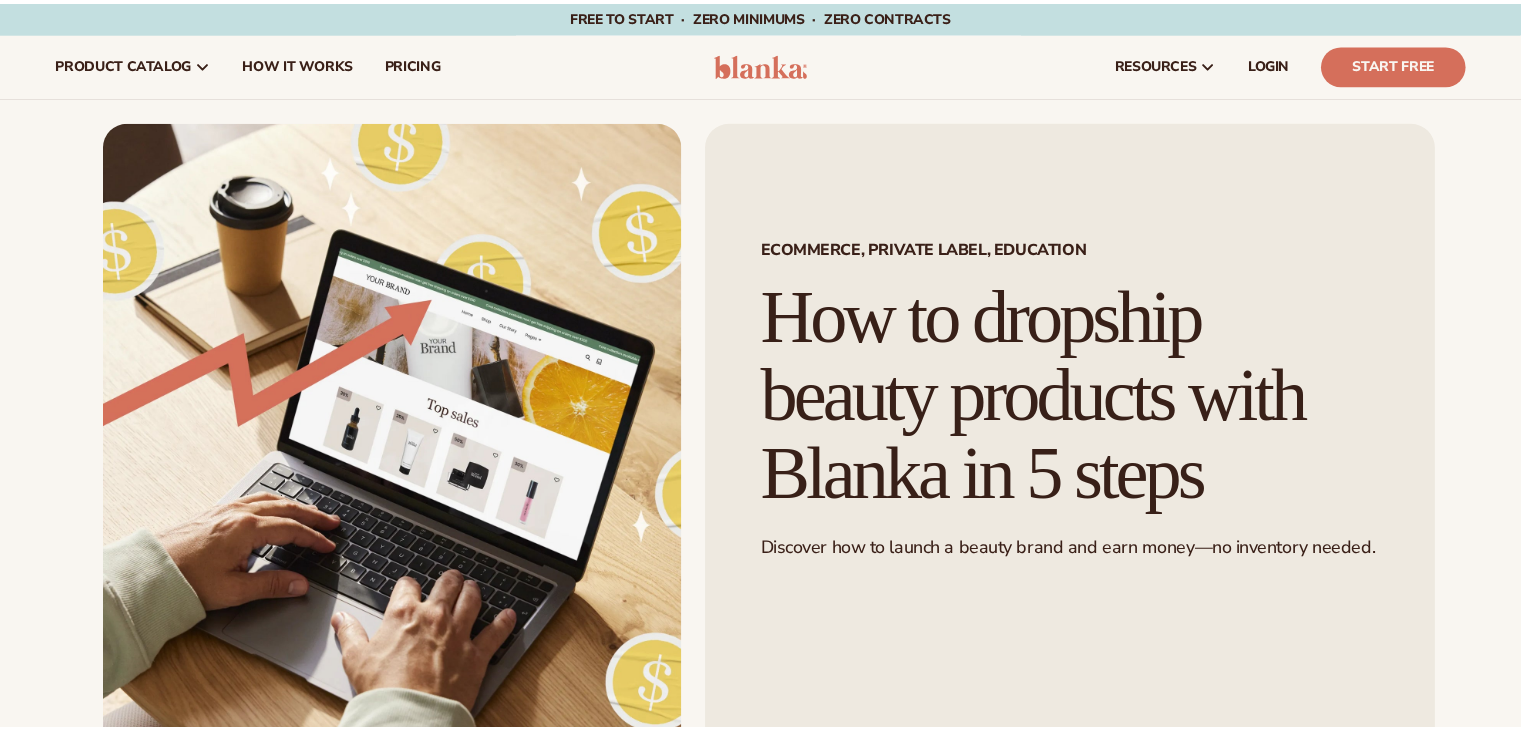 scroll, scrollTop: 0, scrollLeft: 0, axis: both 